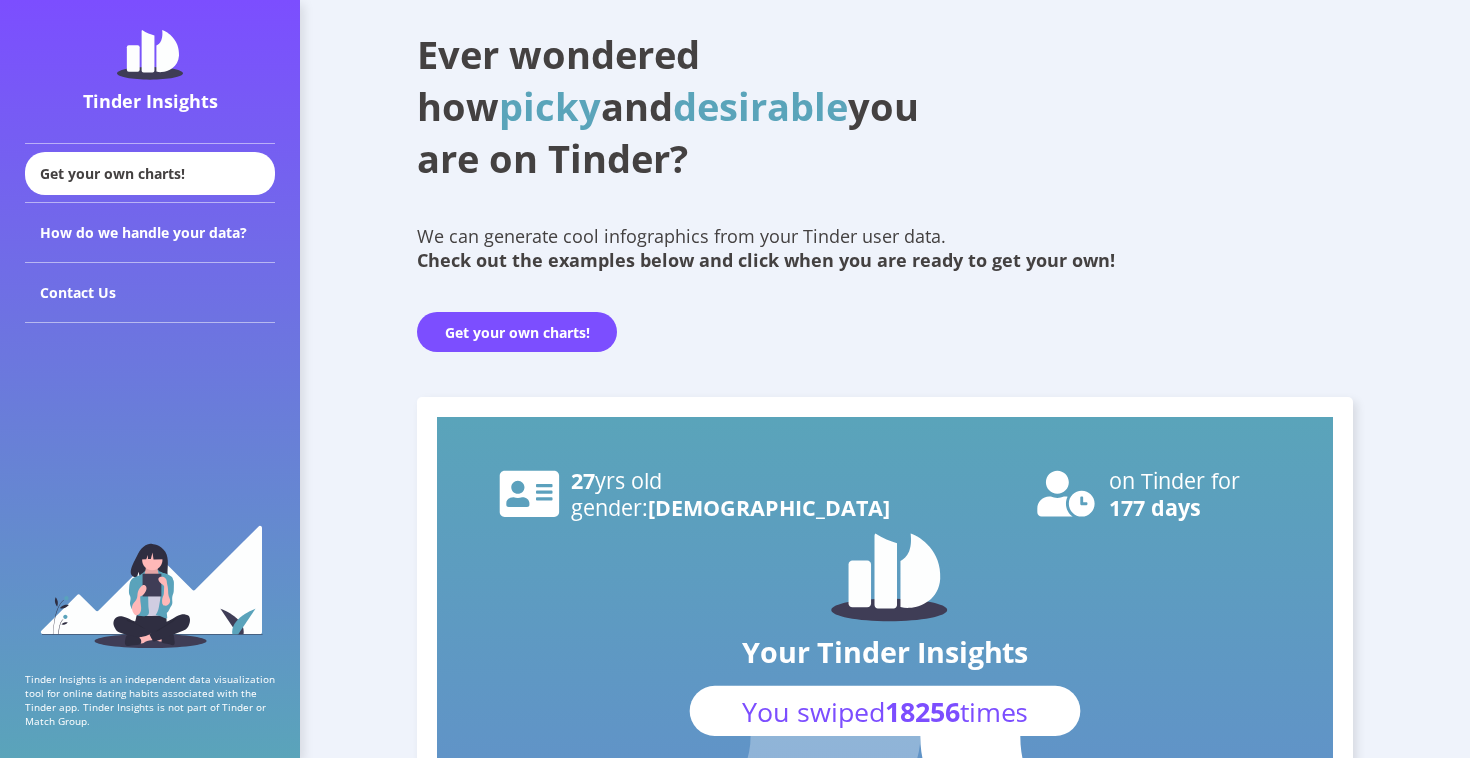 scroll, scrollTop: 346, scrollLeft: 0, axis: vertical 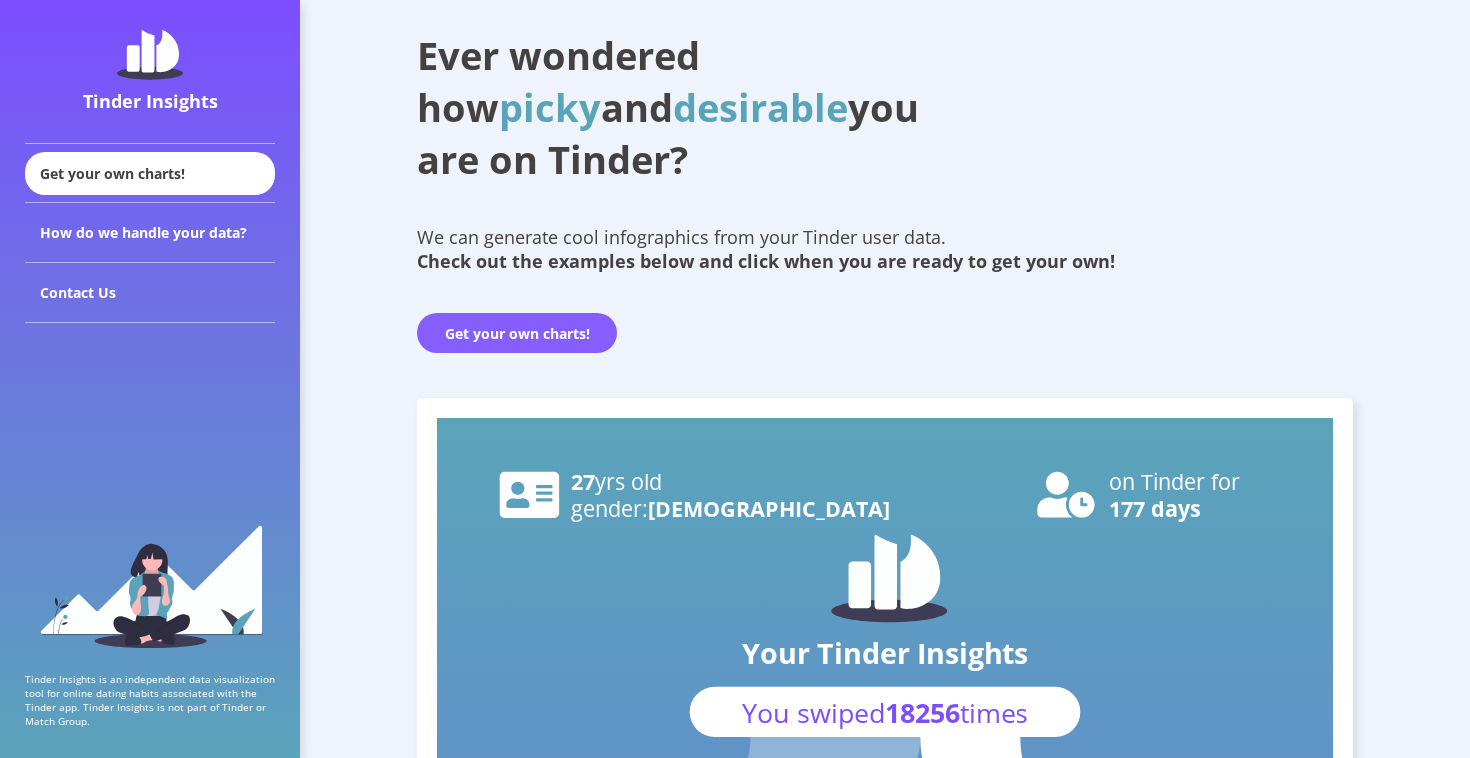 click on "Get your own charts!" at bounding box center (517, 333) 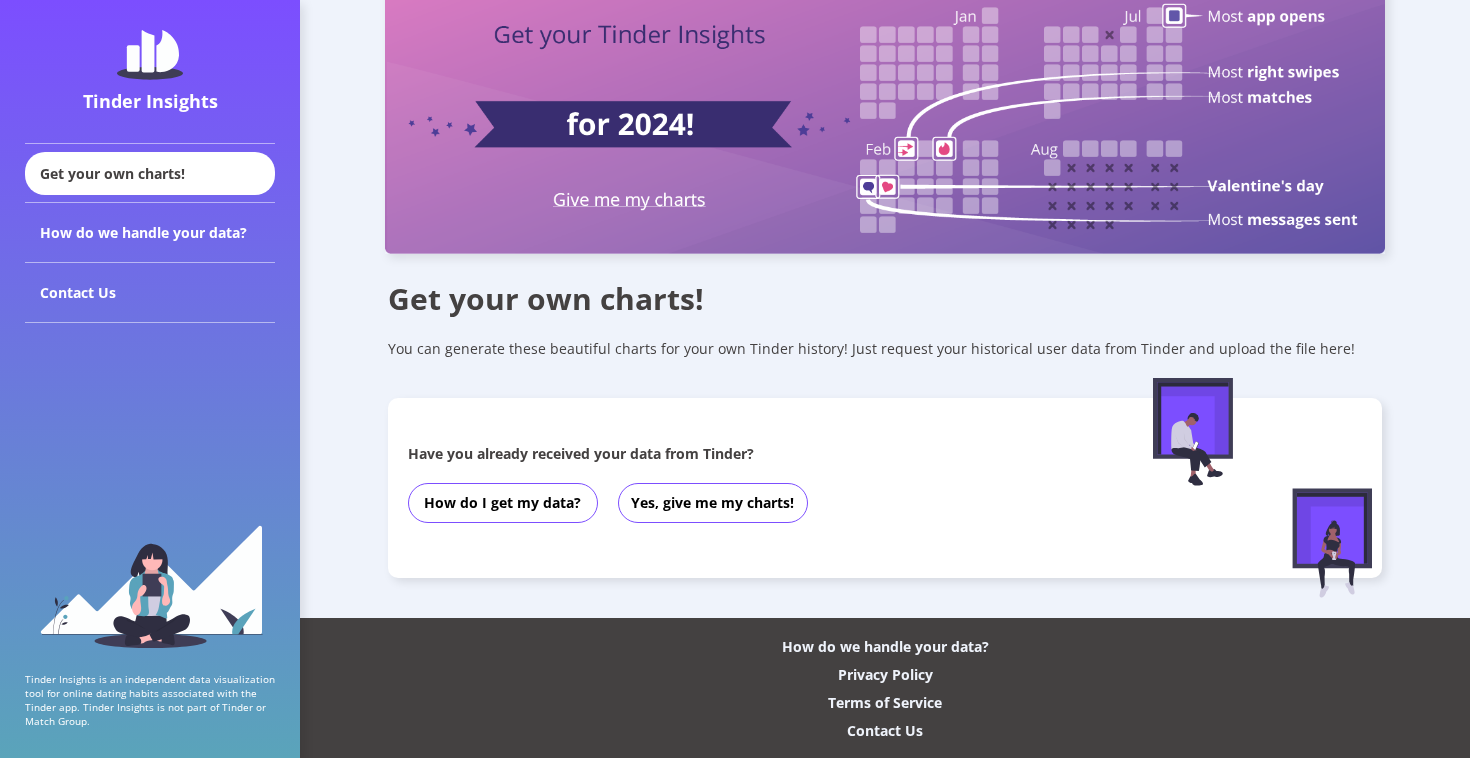 scroll, scrollTop: 0, scrollLeft: 0, axis: both 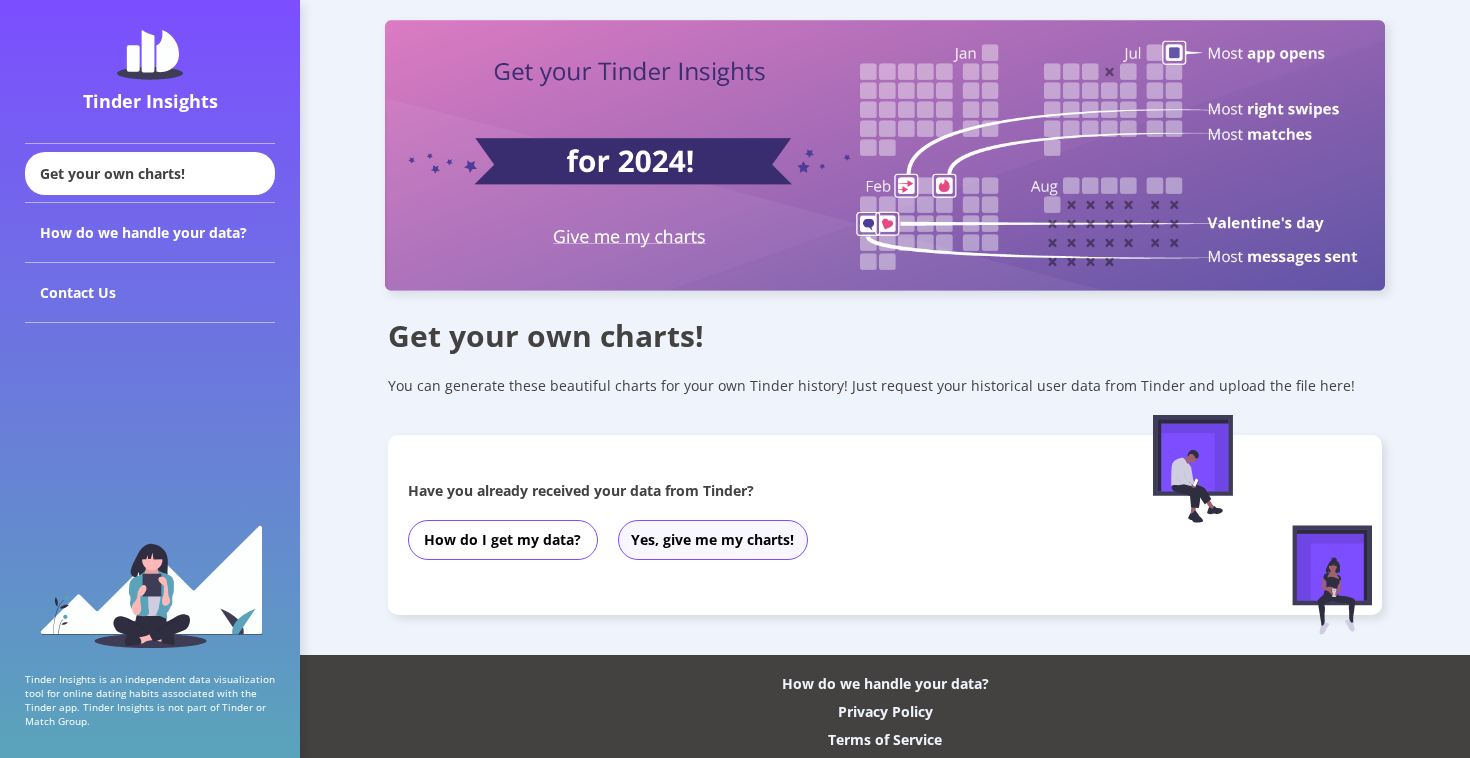 click on "Yes, give me my charts!" at bounding box center [713, 540] 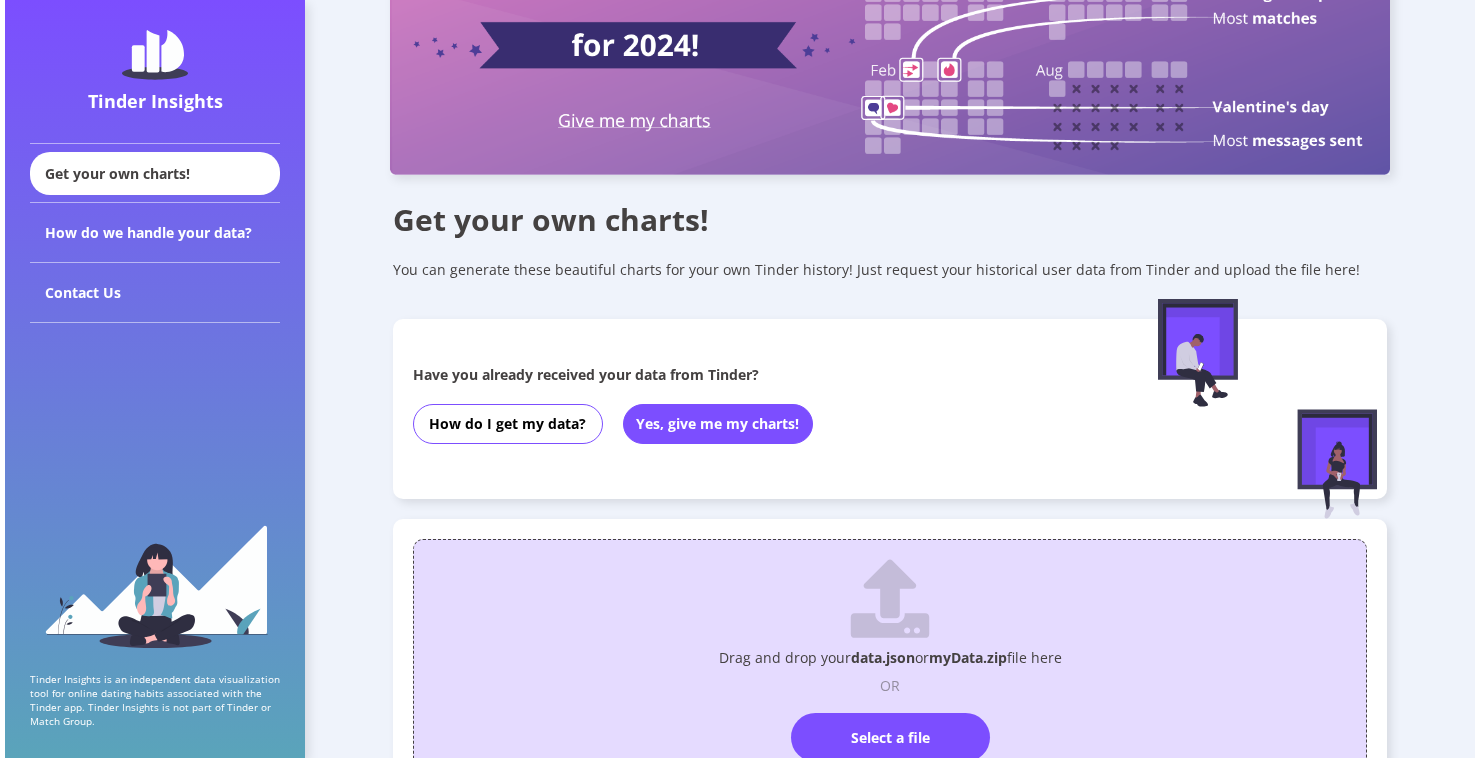 scroll, scrollTop: 434, scrollLeft: 0, axis: vertical 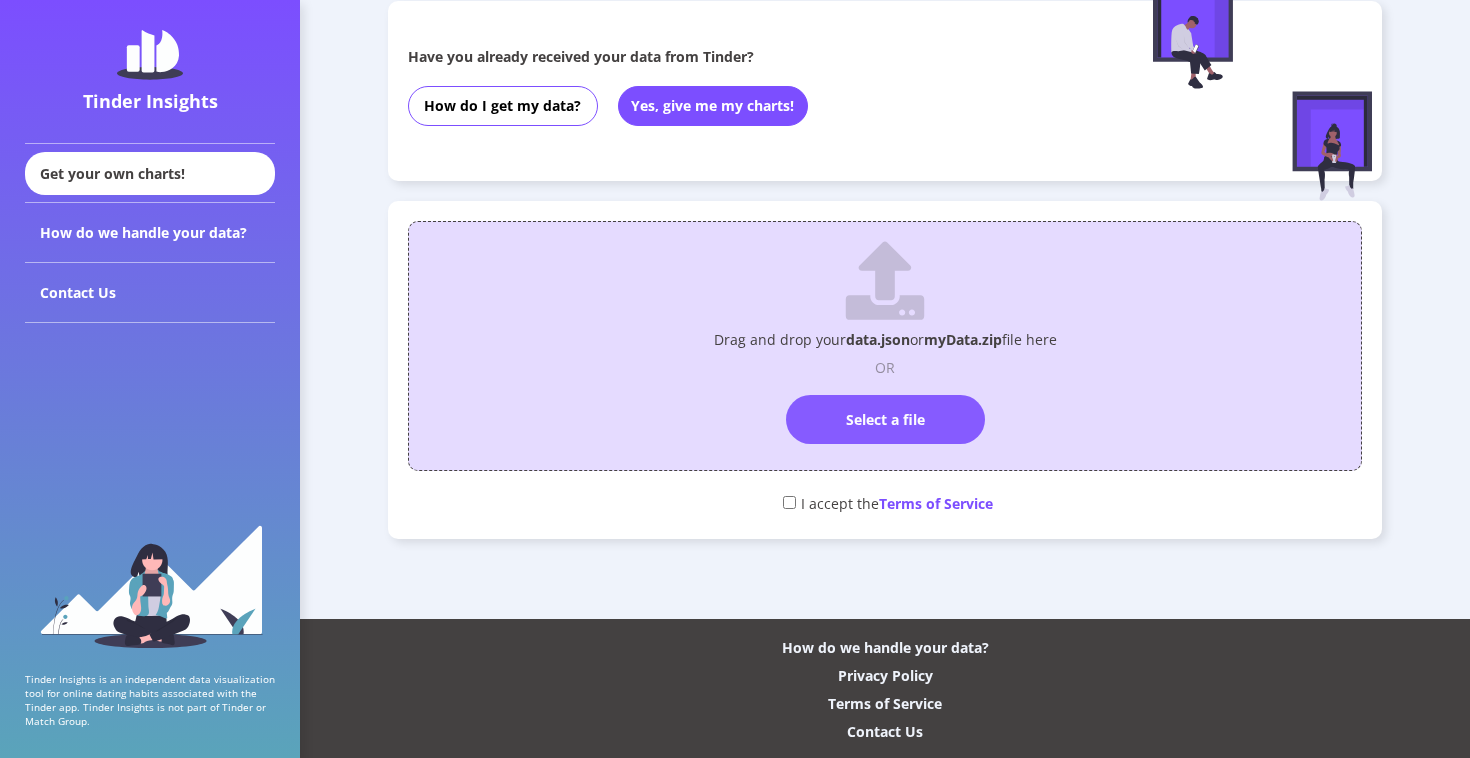 click on "Select a file" at bounding box center [885, 419] 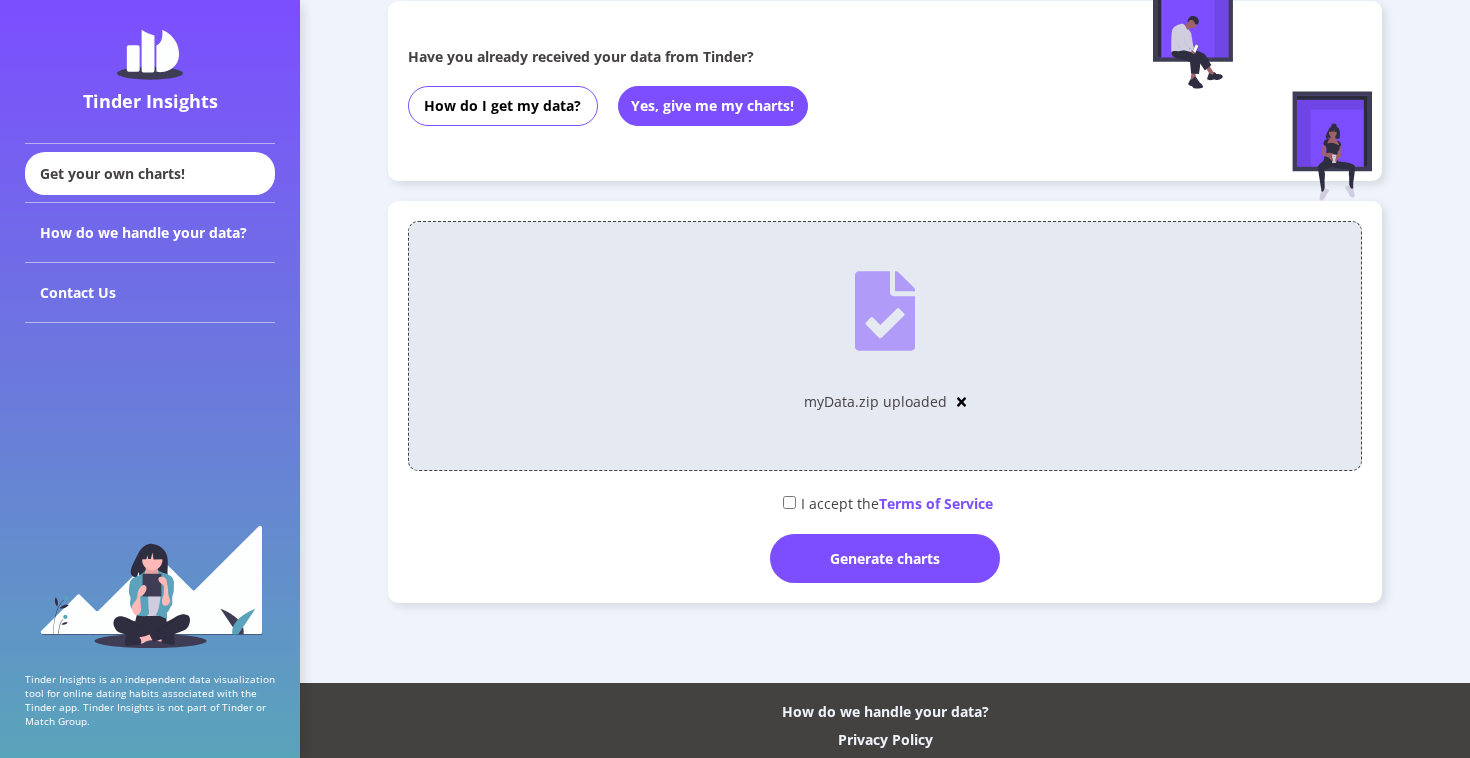 click at bounding box center (962, 402) 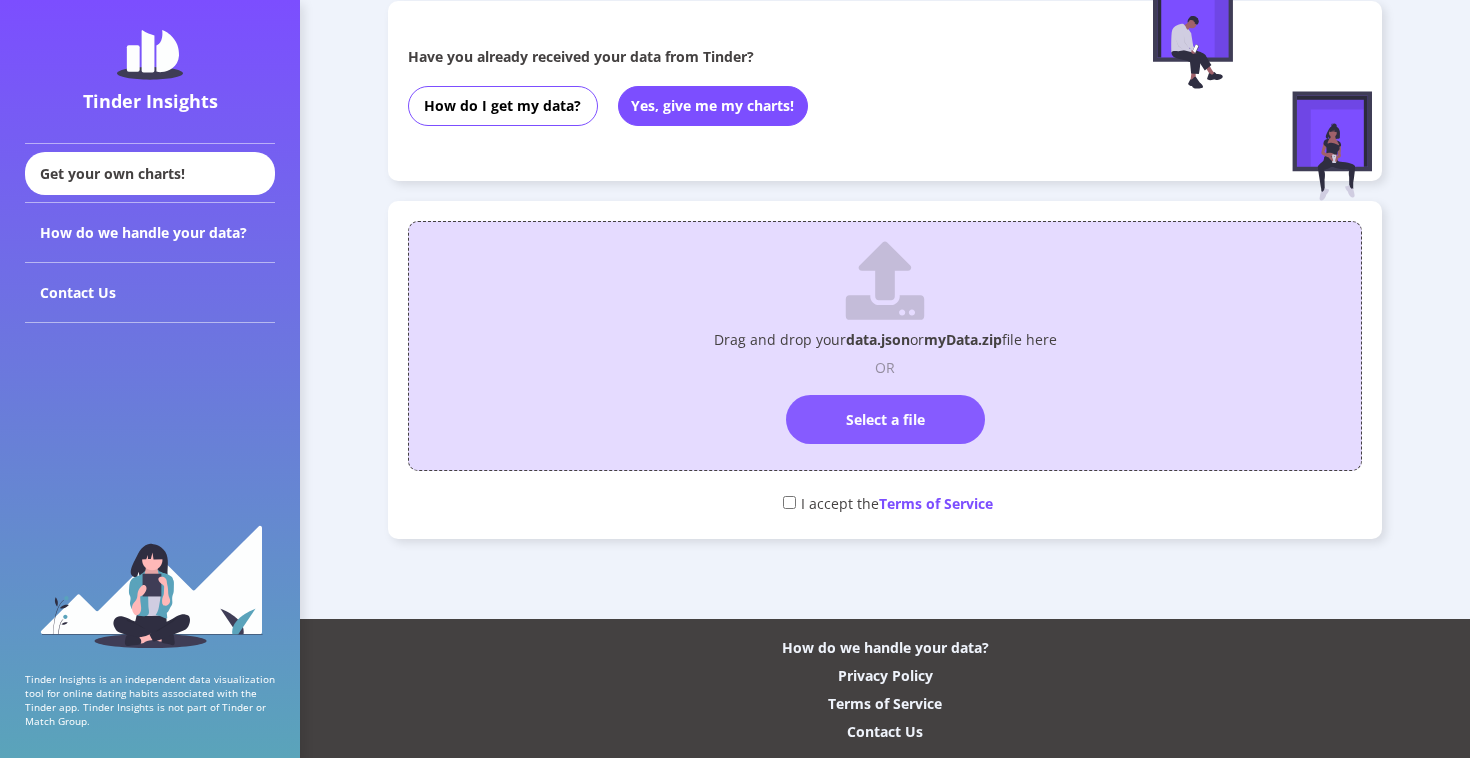 click on "Select a file" at bounding box center [885, 419] 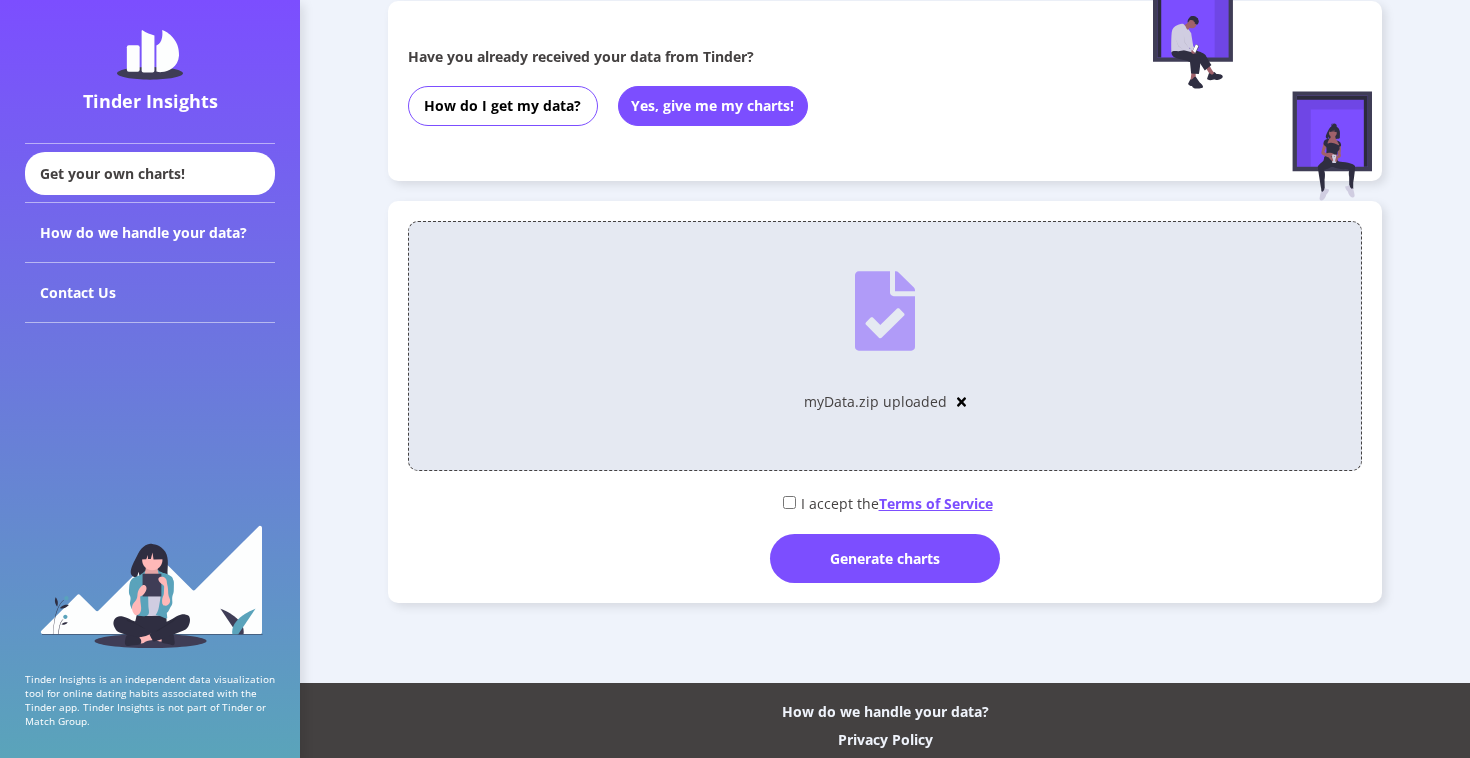 click on "Terms of Service" at bounding box center (936, 503) 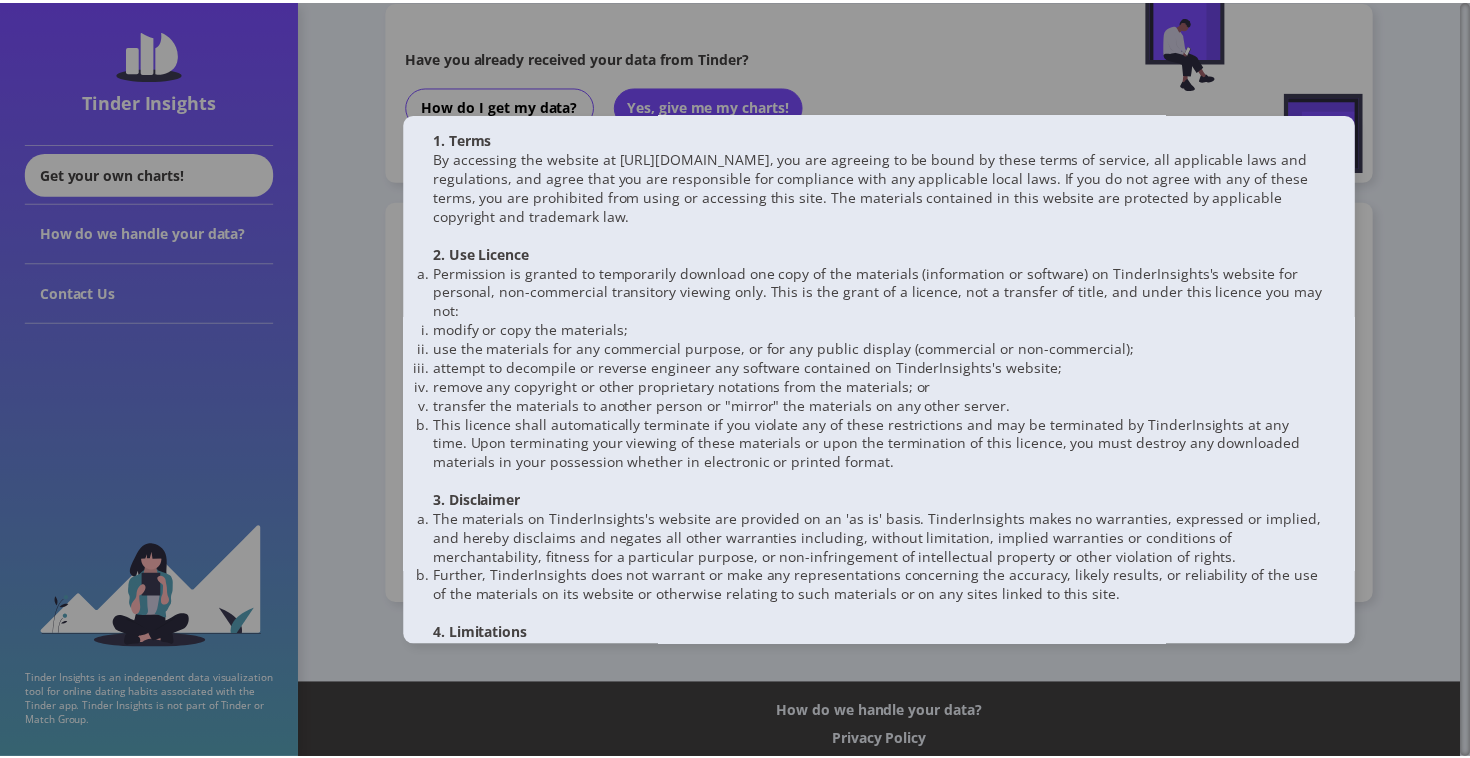 scroll, scrollTop: 0, scrollLeft: 0, axis: both 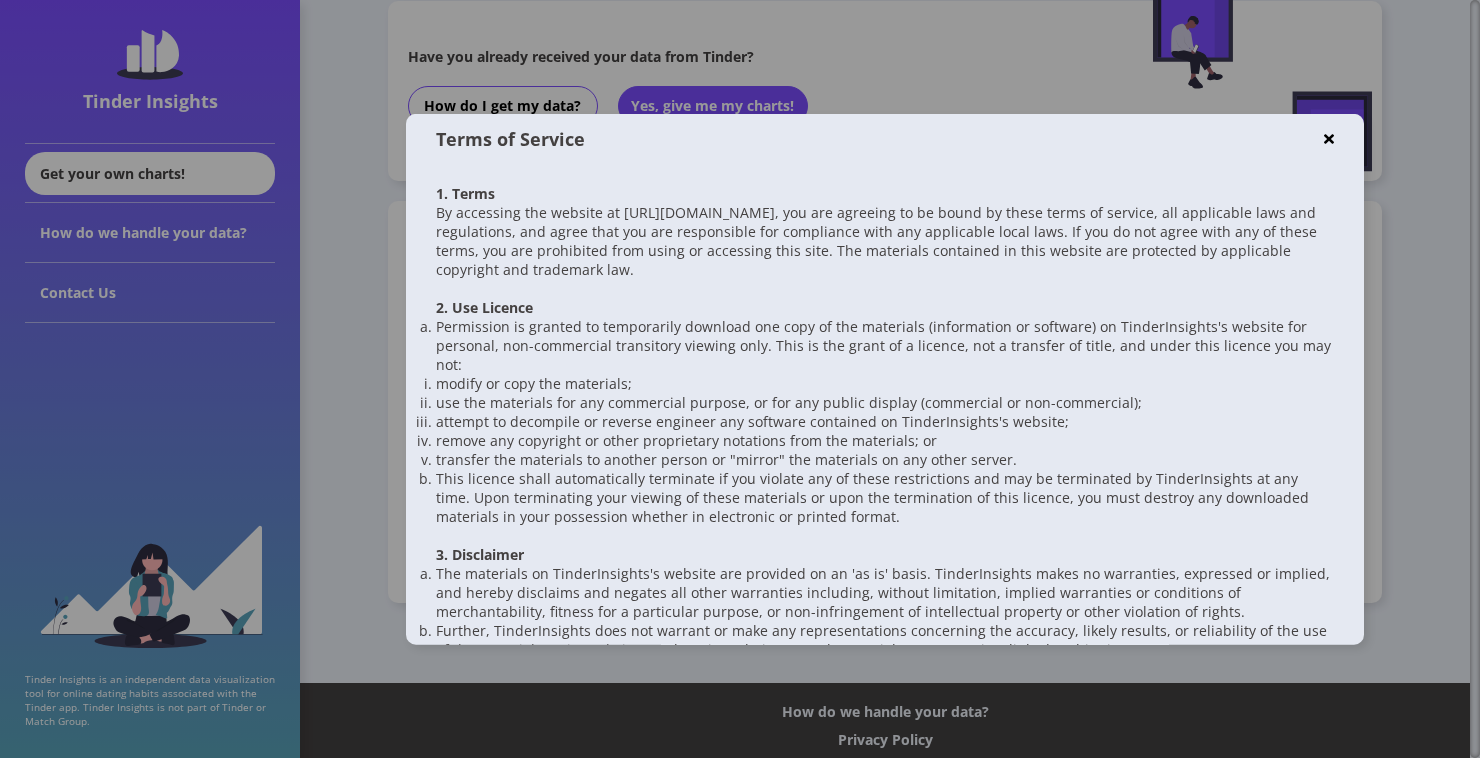 click at bounding box center (1329, 138) 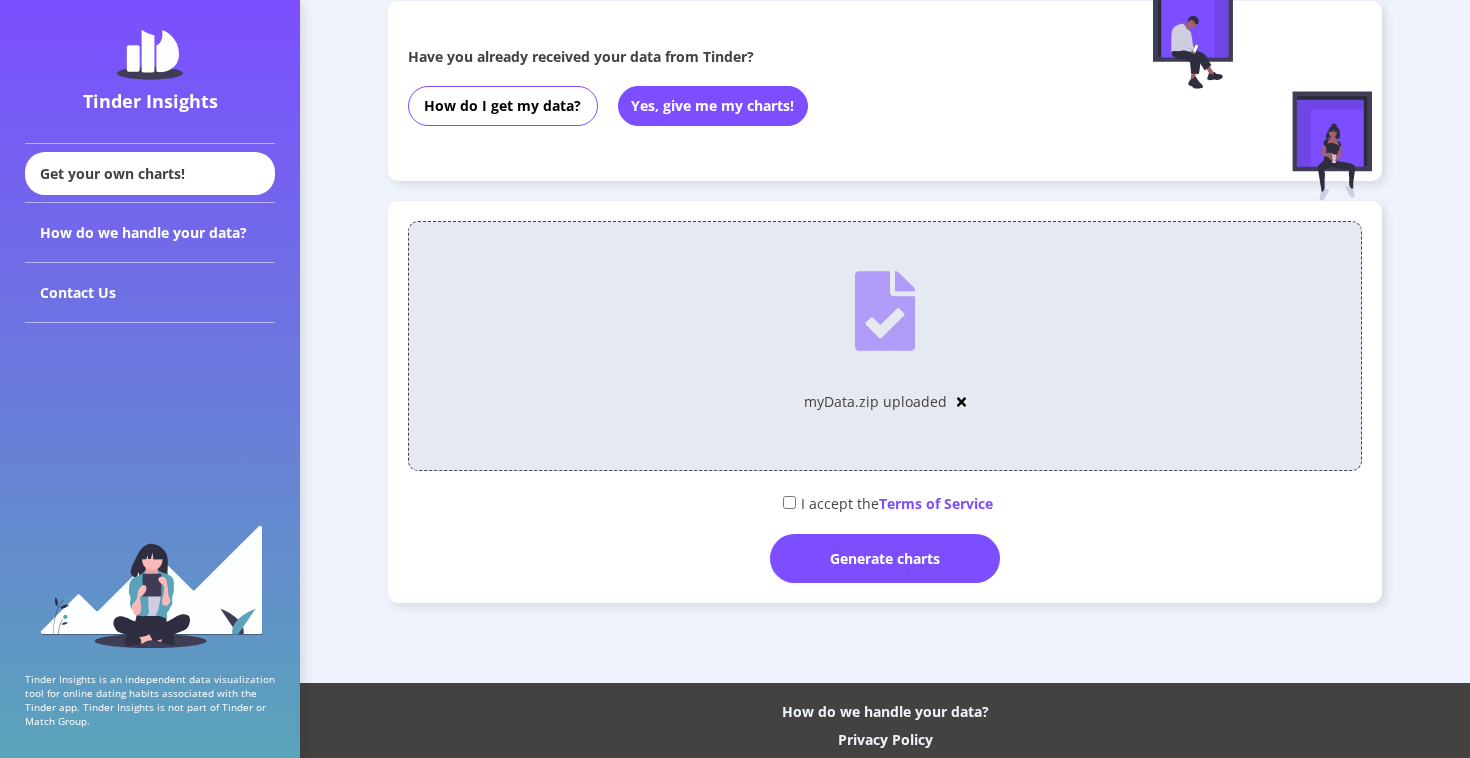 click at bounding box center (789, 502) 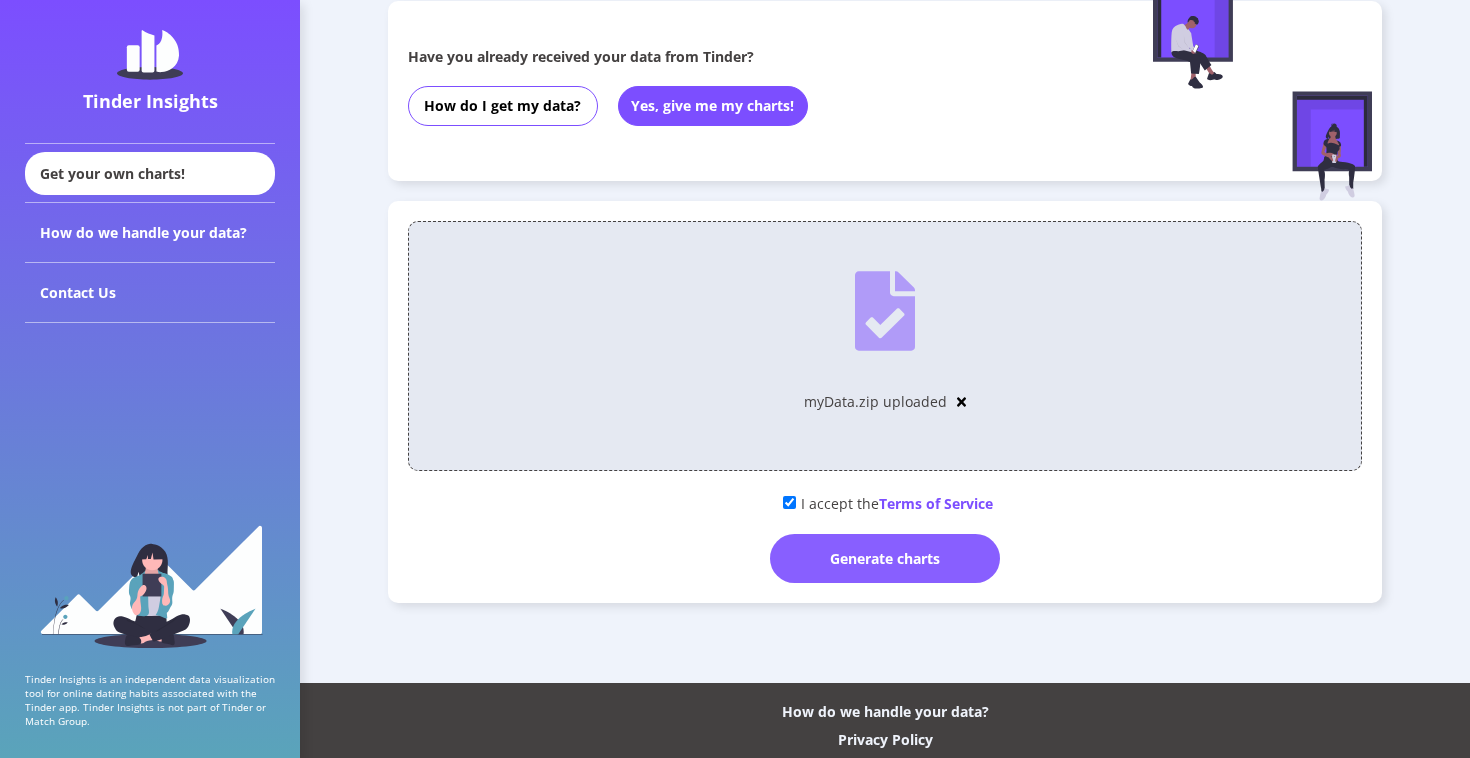 click on "Generate charts" at bounding box center [885, 558] 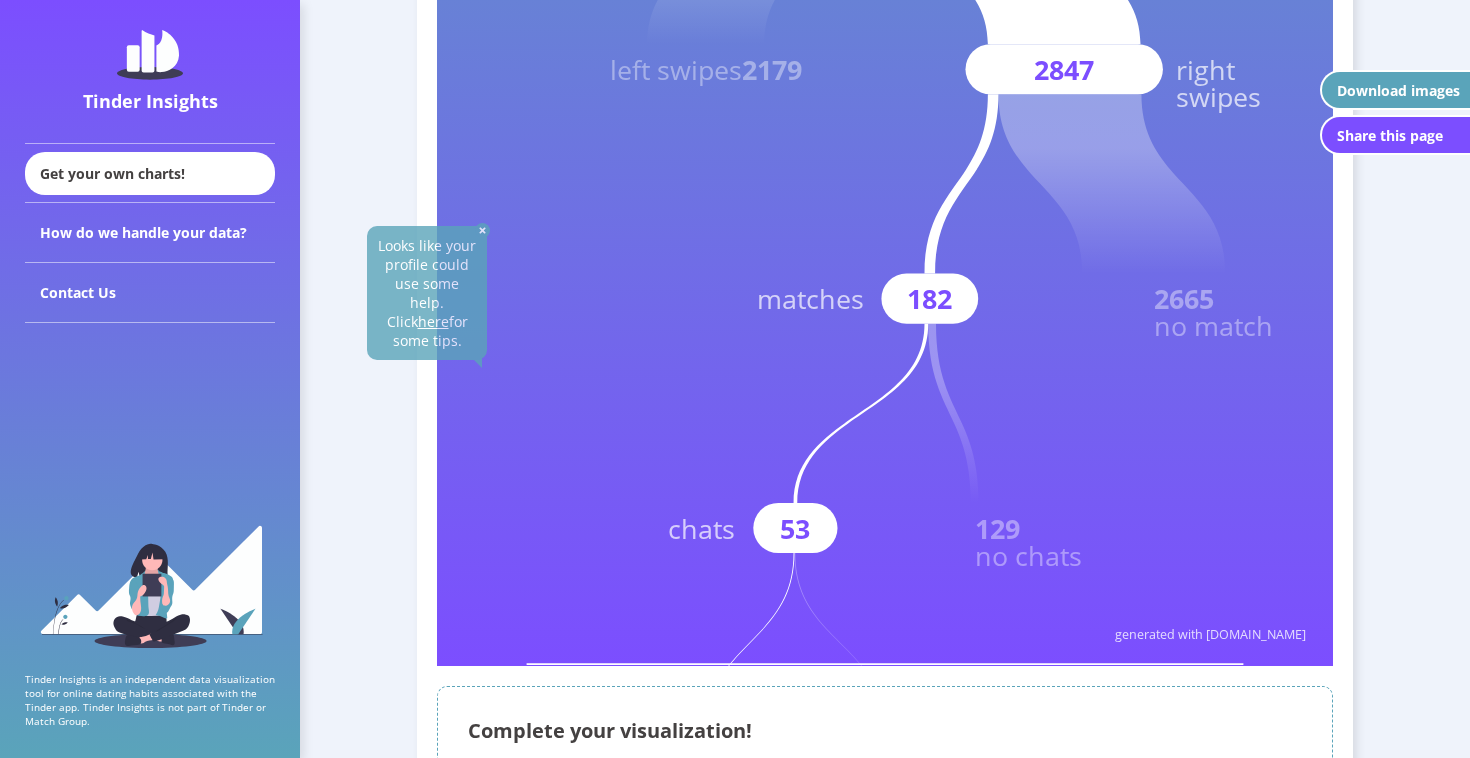 scroll, scrollTop: 849, scrollLeft: 0, axis: vertical 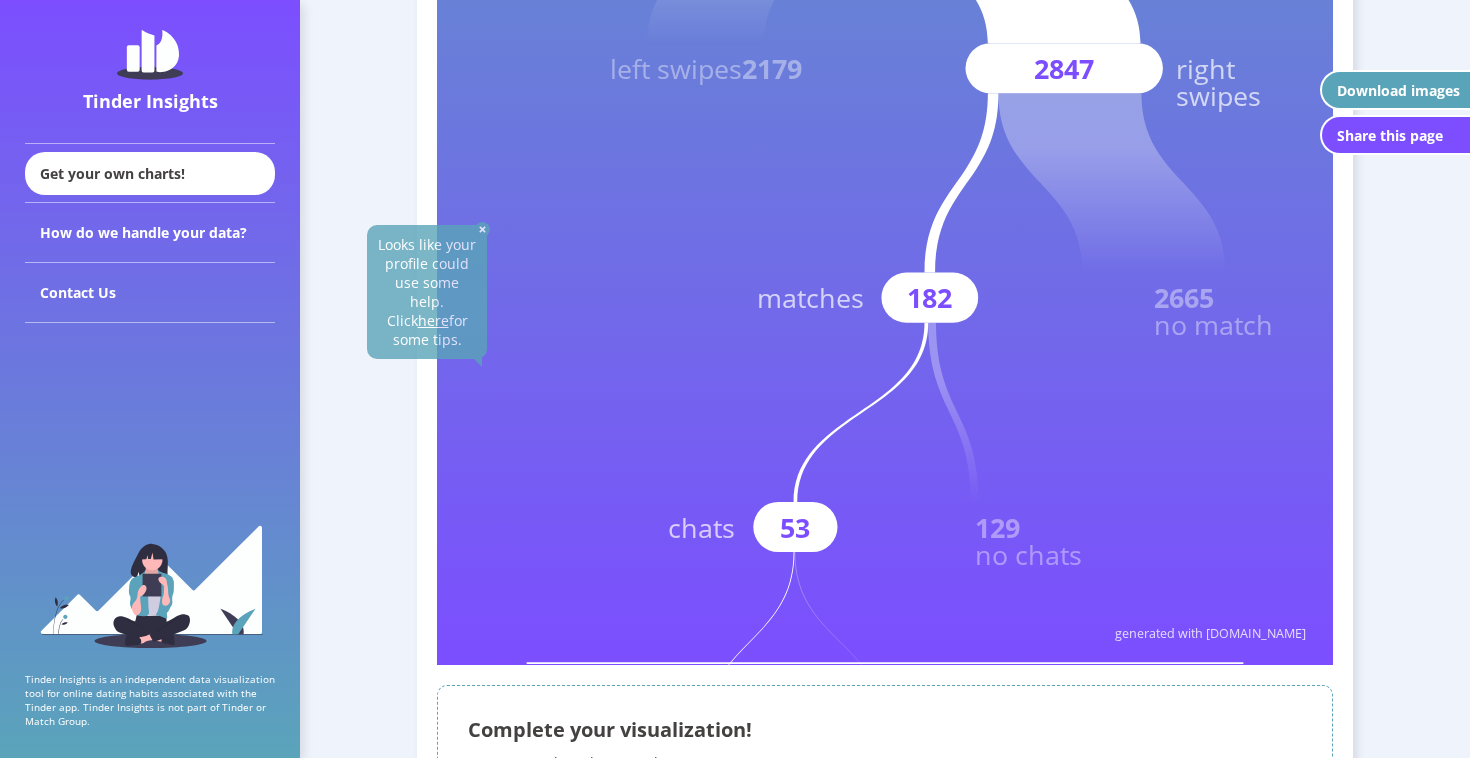 click at bounding box center (482, 229) 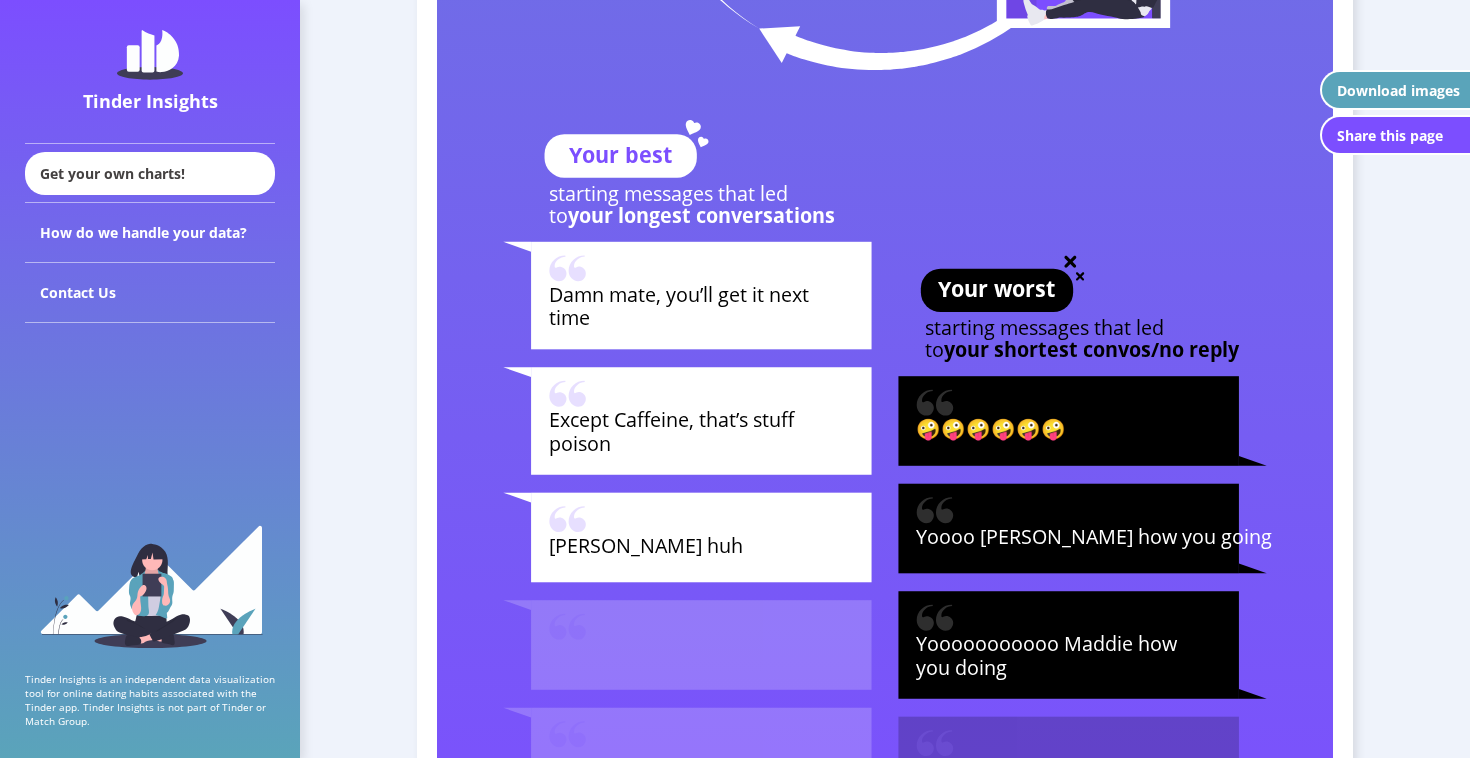scroll, scrollTop: 6590, scrollLeft: 0, axis: vertical 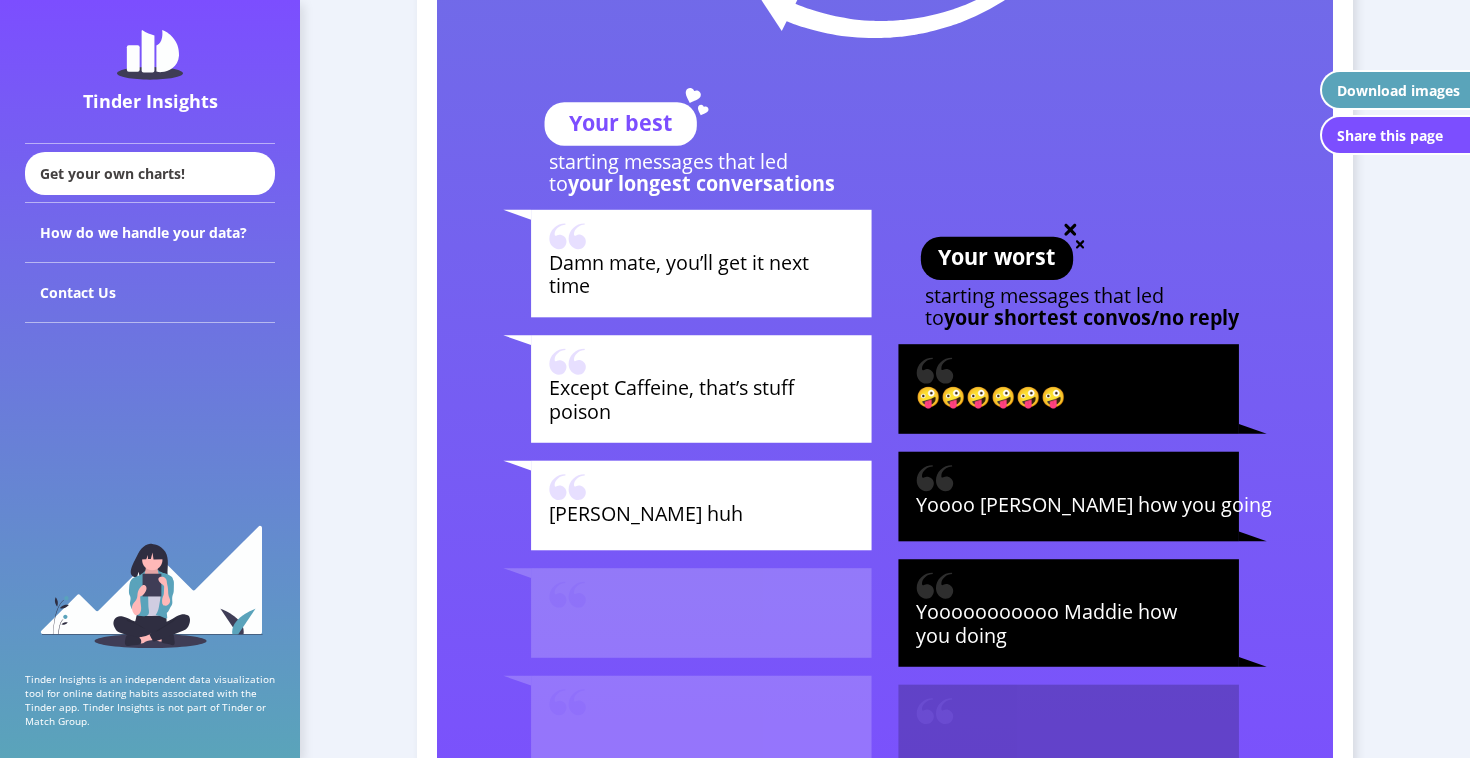 click 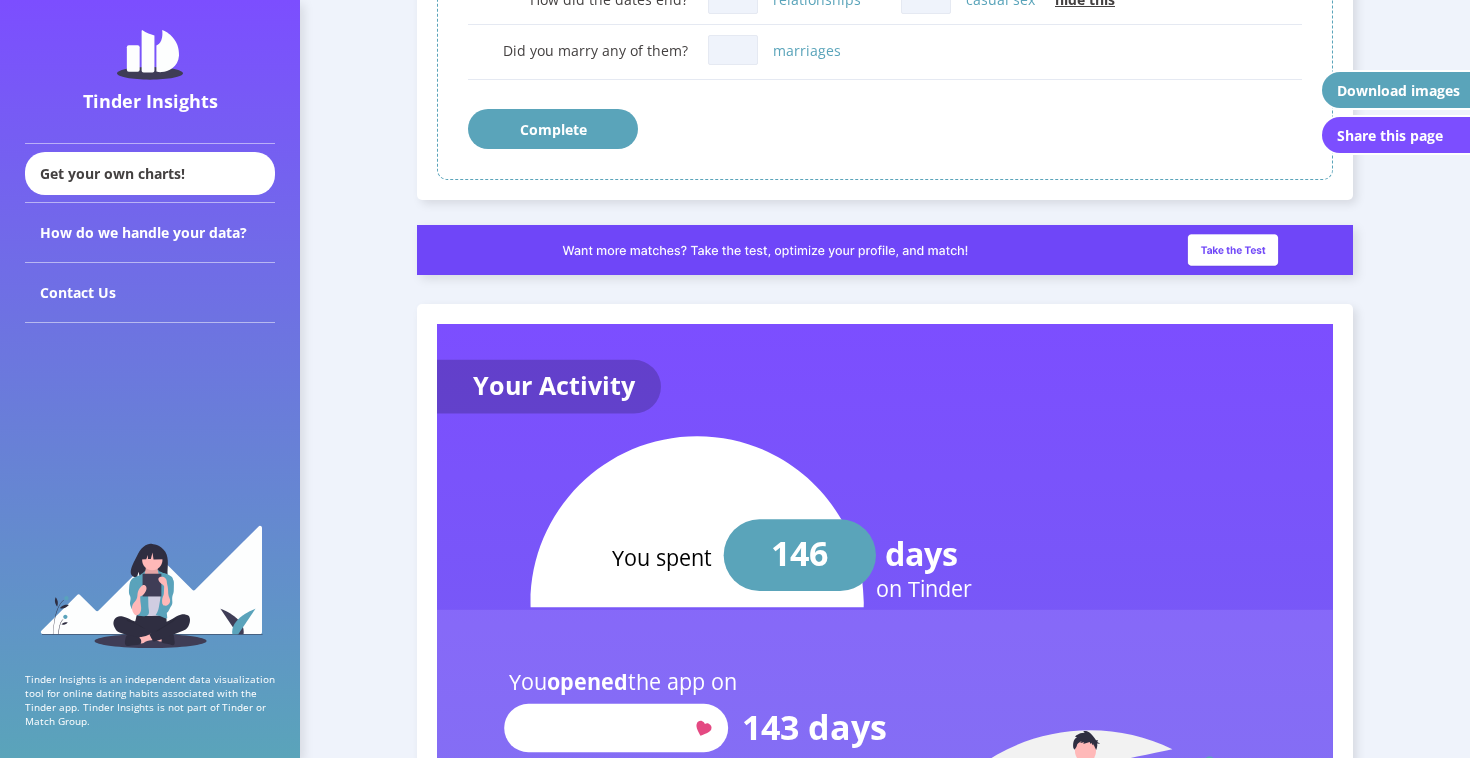 scroll, scrollTop: 1713, scrollLeft: 0, axis: vertical 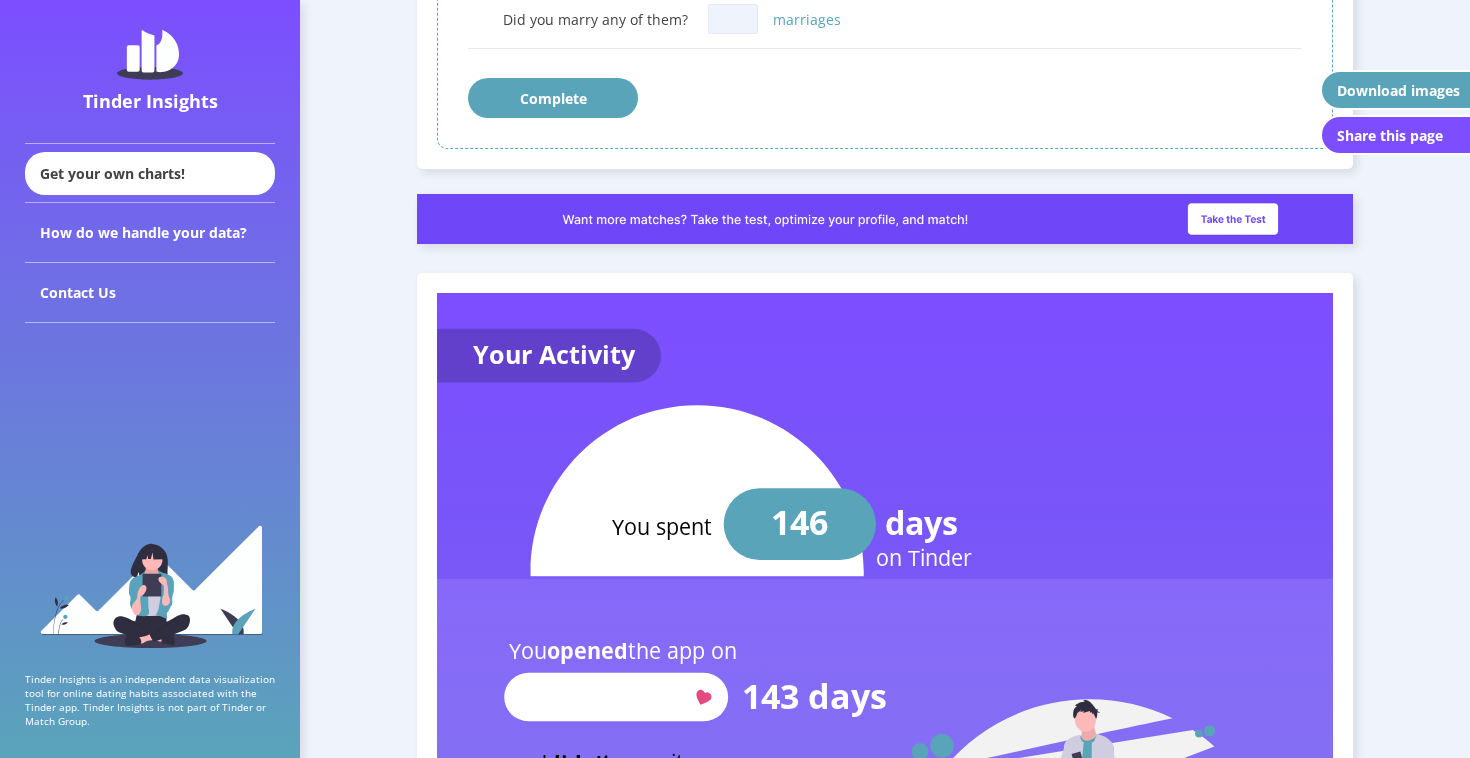 click at bounding box center (885, 219) 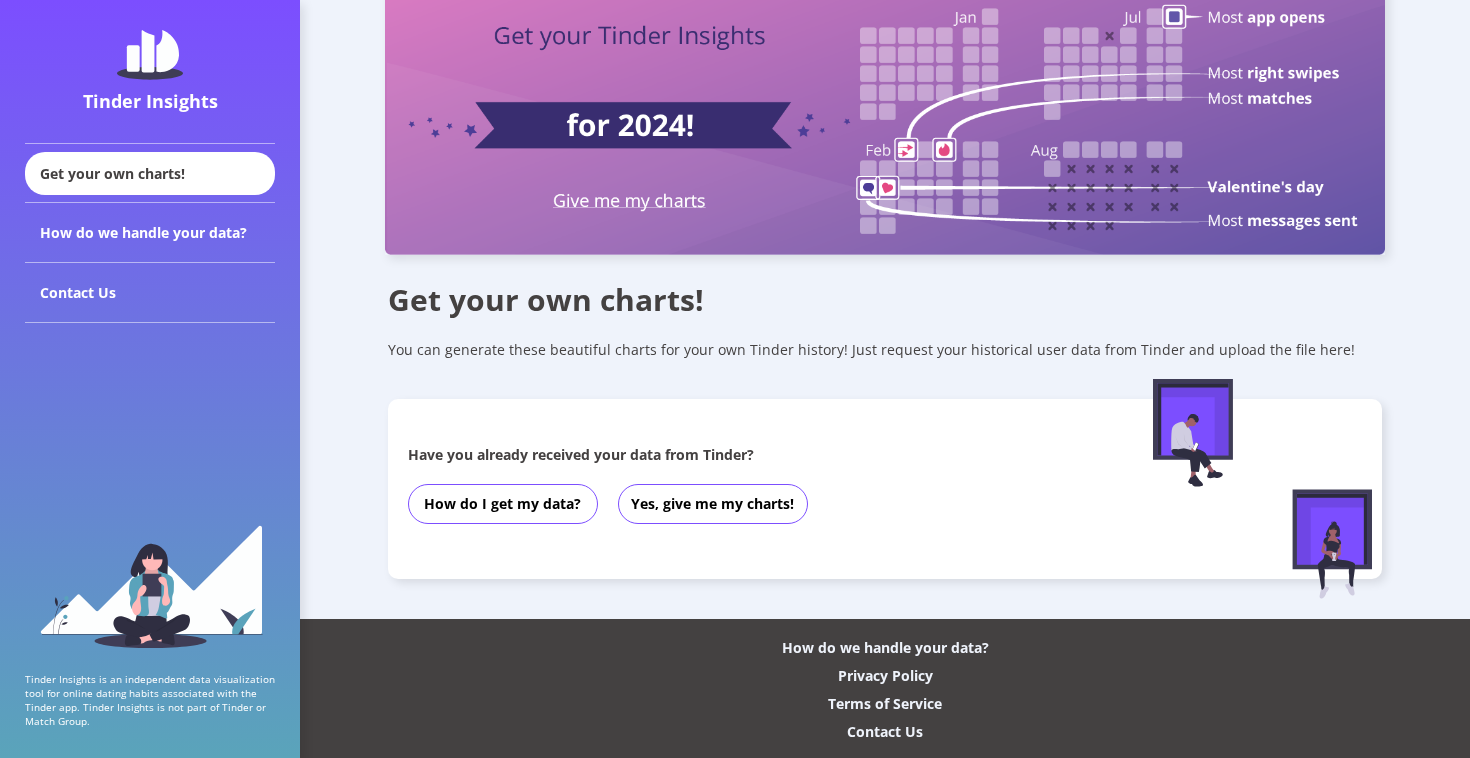 scroll, scrollTop: 0, scrollLeft: 0, axis: both 